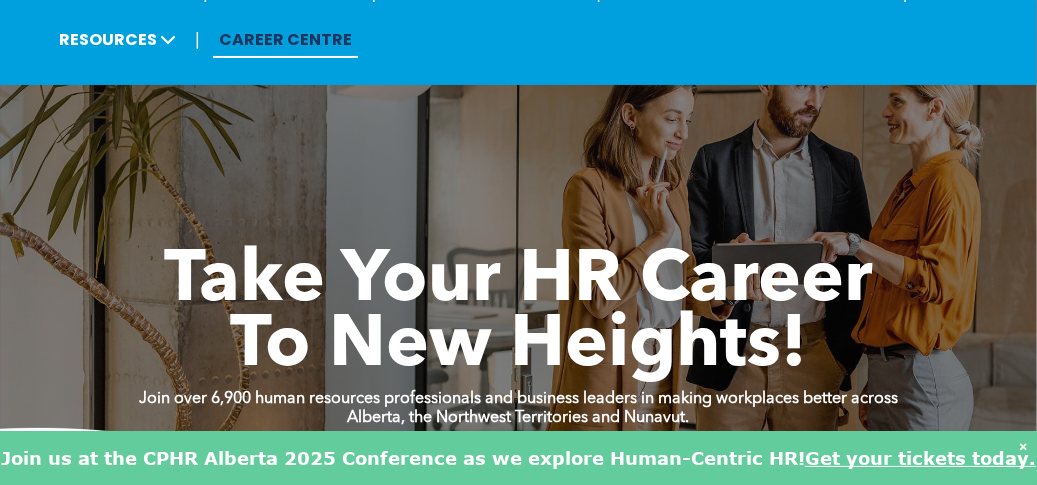 scroll, scrollTop: 0, scrollLeft: 0, axis: both 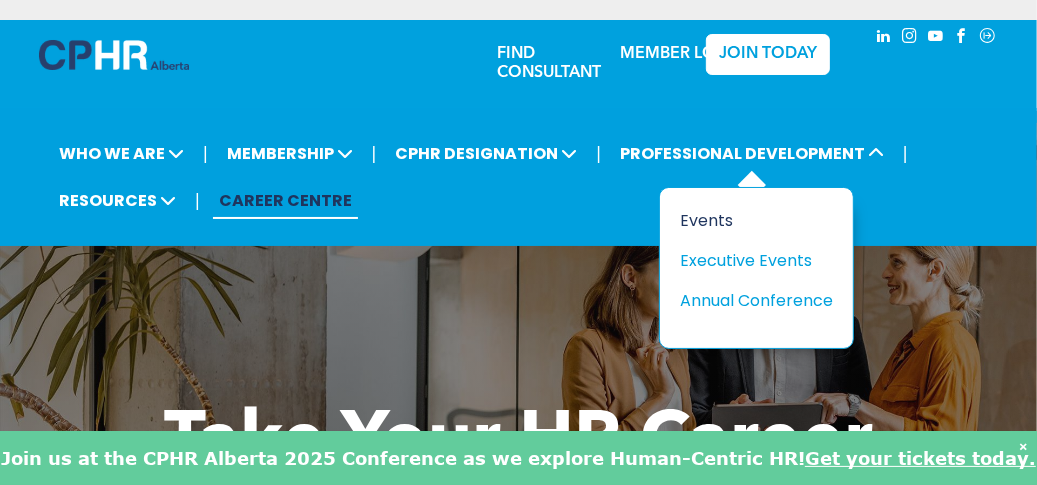 click on "Events" at bounding box center (749, 220) 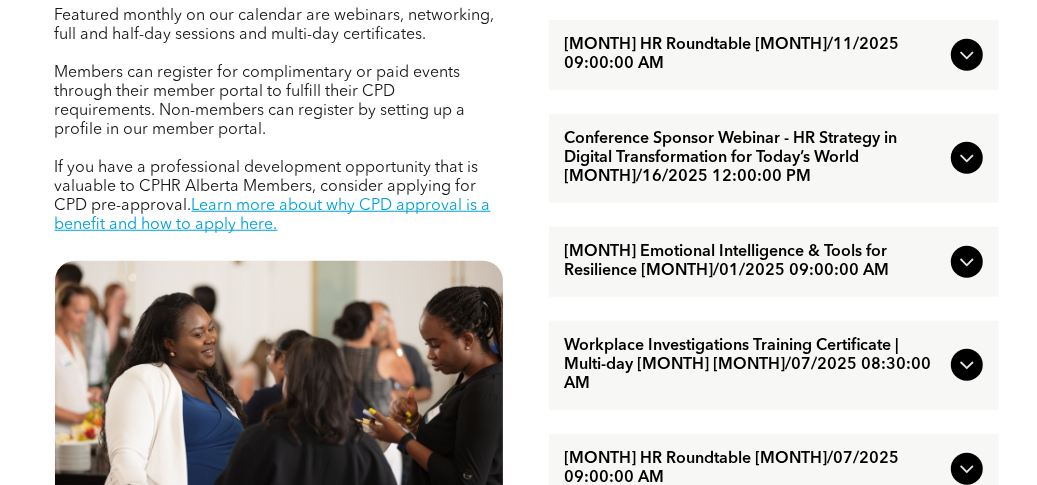 scroll, scrollTop: 861, scrollLeft: 0, axis: vertical 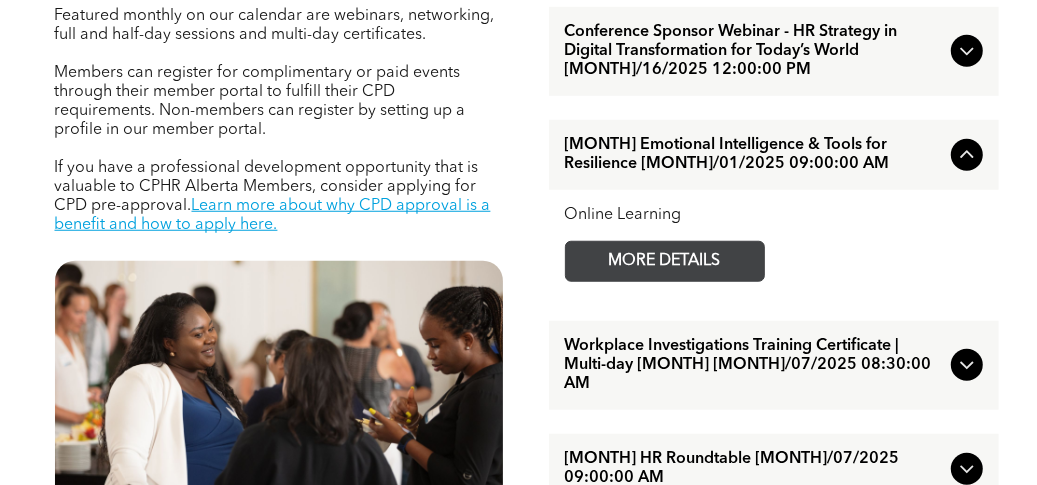 click on "MORE DETAILS" at bounding box center [665, 261] 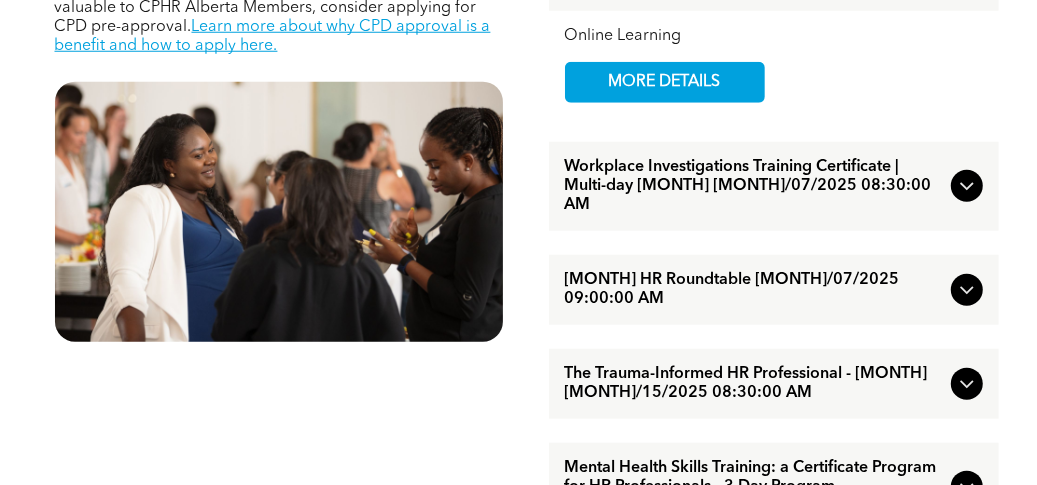 scroll, scrollTop: 1044, scrollLeft: 0, axis: vertical 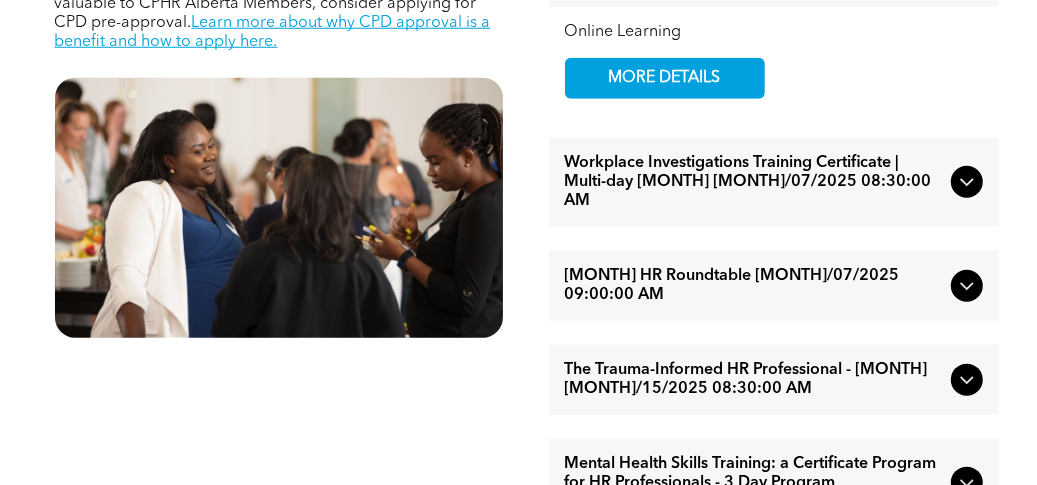 click on "The Trauma-Informed HR Professional - Oct October/[DAY]/2025 [TIME]" at bounding box center (754, 380) 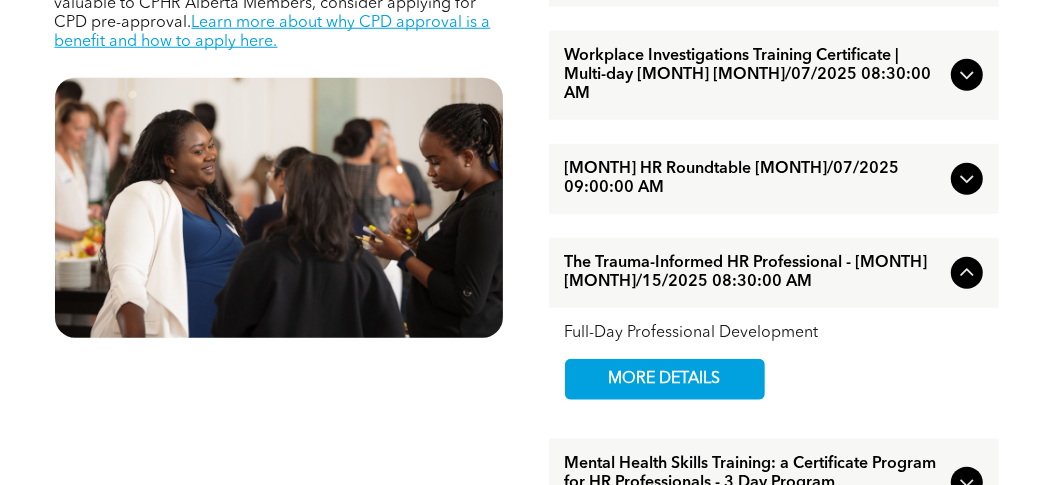 click on "MORE DETAILS" at bounding box center [665, 379] 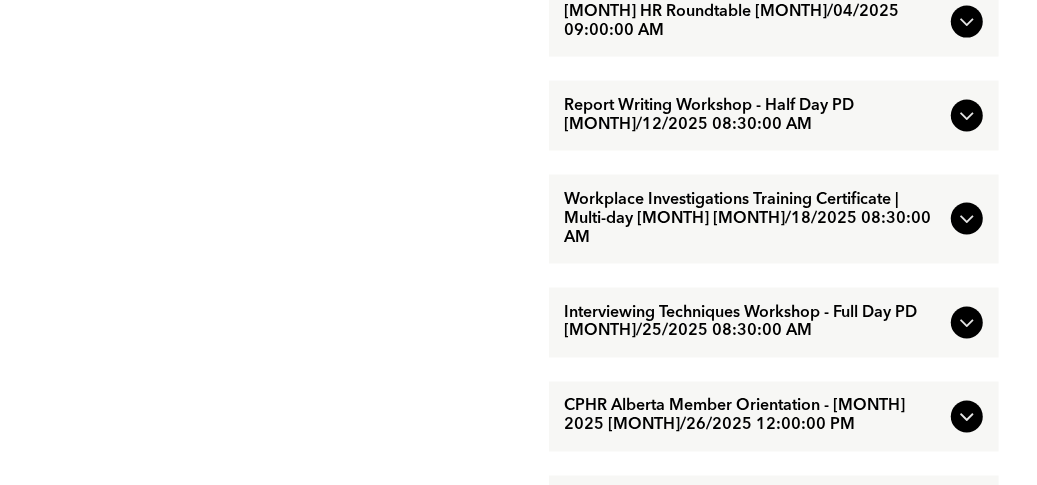 scroll, scrollTop: 1815, scrollLeft: 0, axis: vertical 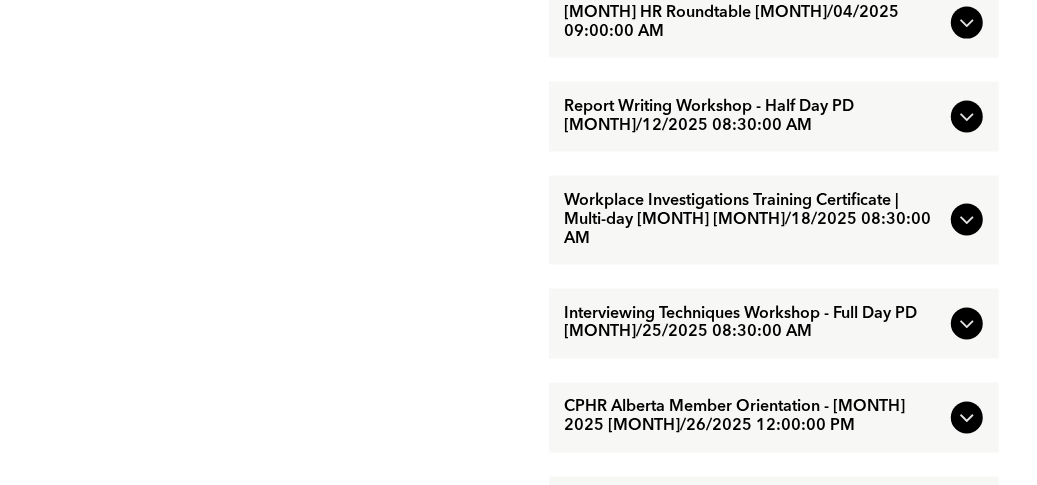 click on "Report Writing Workshop - Half Day PD November/[DAY]/2025 [TIME]" at bounding box center [754, 117] 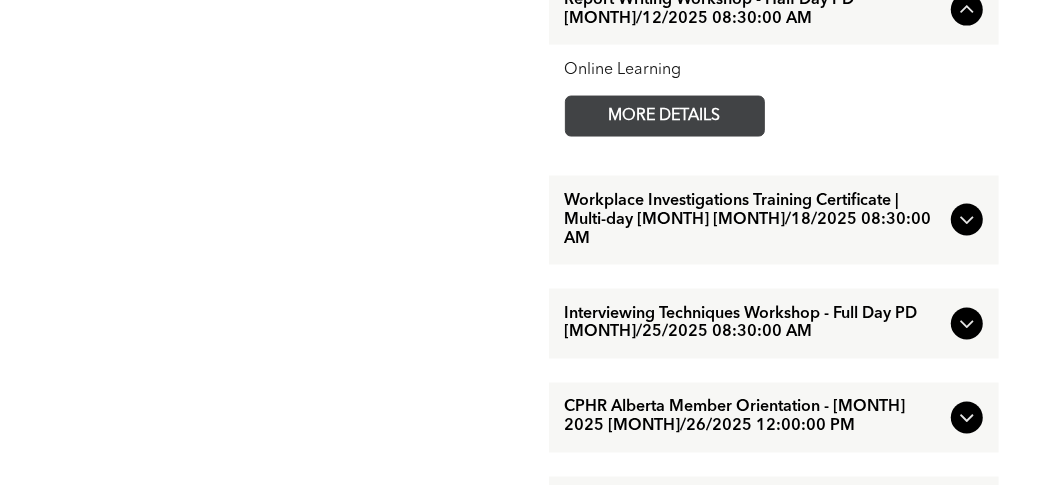 click on "MORE DETAILS" at bounding box center (665, 116) 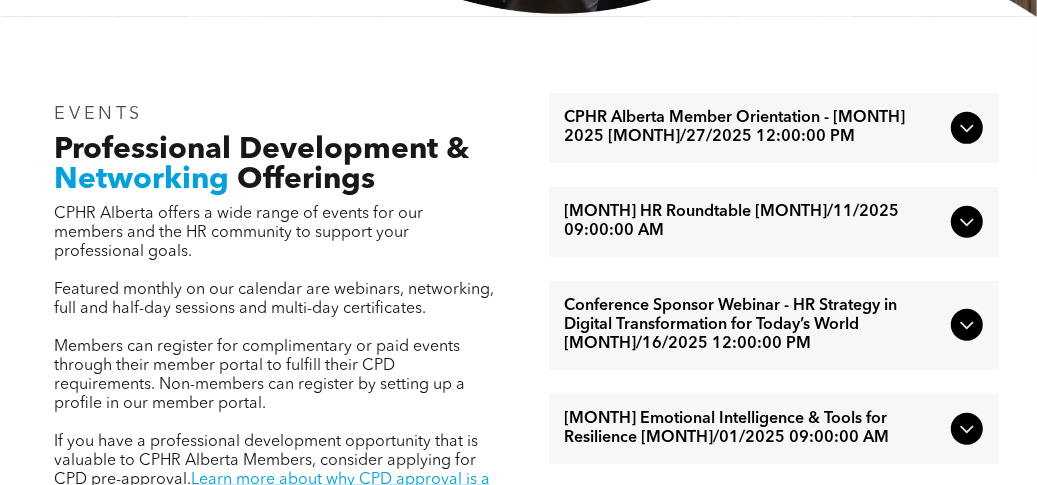 scroll, scrollTop: 580, scrollLeft: 0, axis: vertical 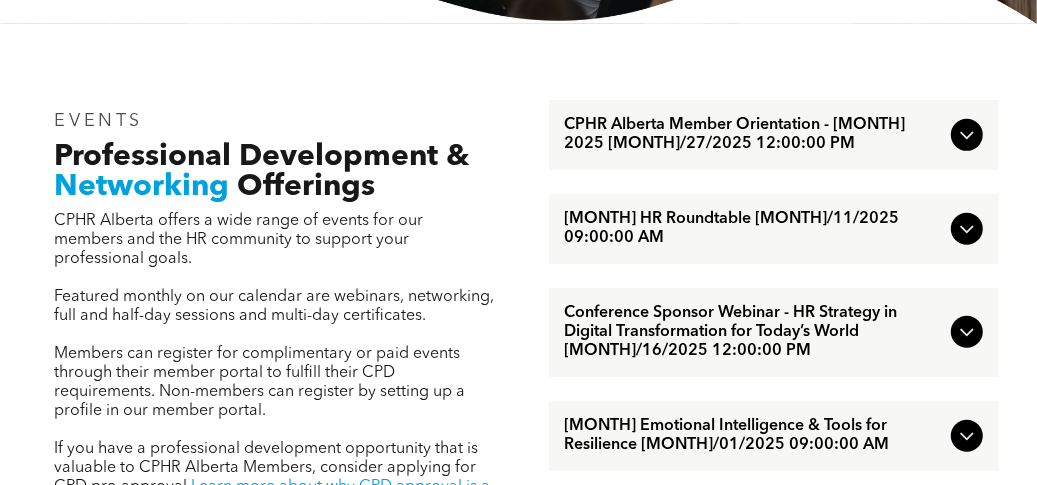 click on "September HR Roundtable  September/11/2025 09:00:00 AM" at bounding box center (754, 229) 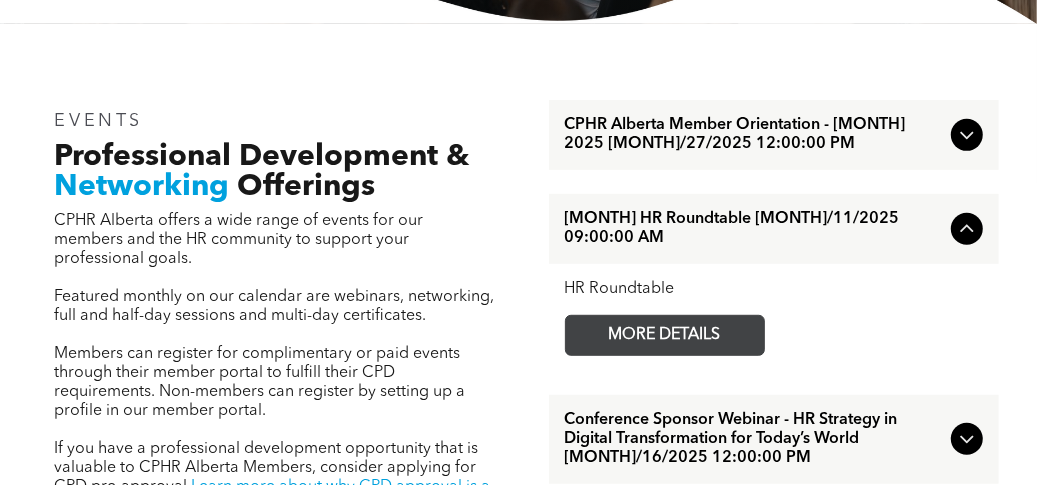 click on "MORE DETAILS" at bounding box center [665, 335] 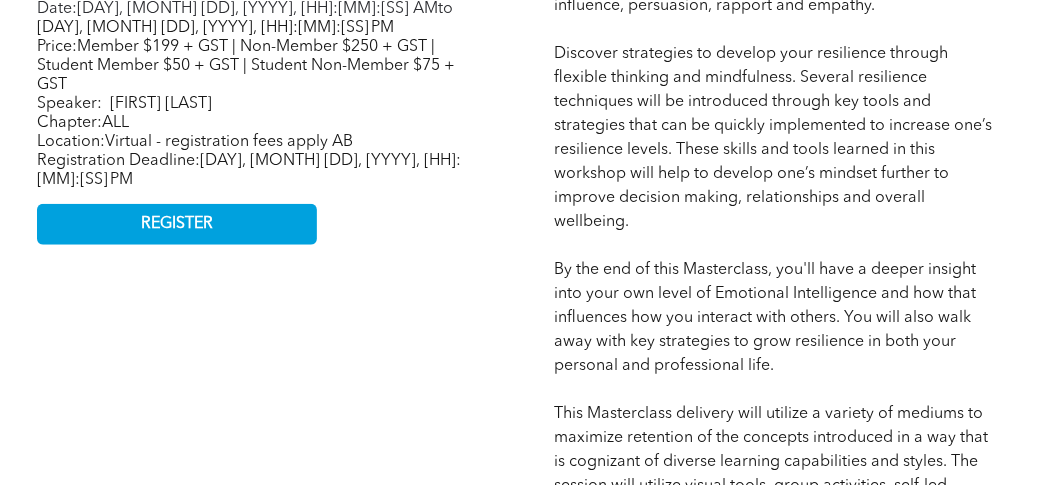 scroll, scrollTop: 1064, scrollLeft: 0, axis: vertical 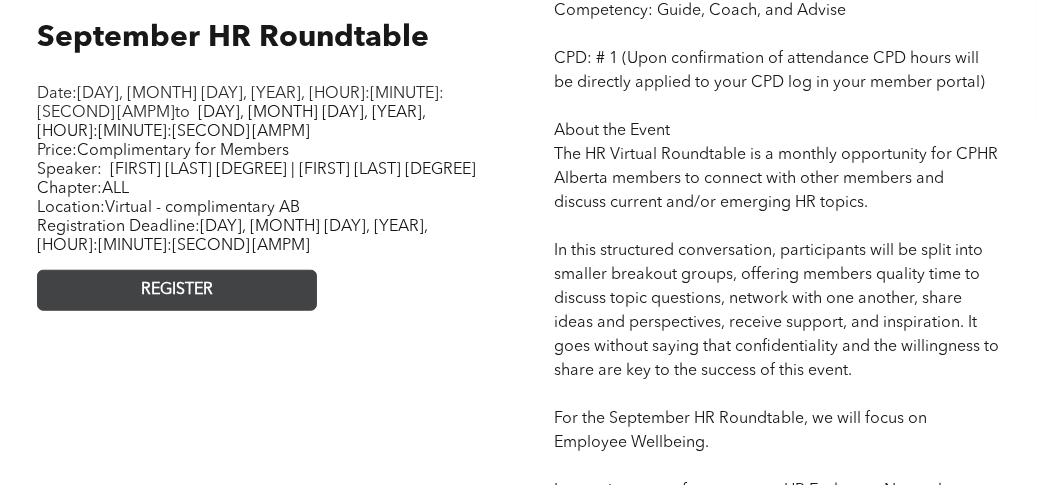 click on "REGISTER" at bounding box center [177, 290] 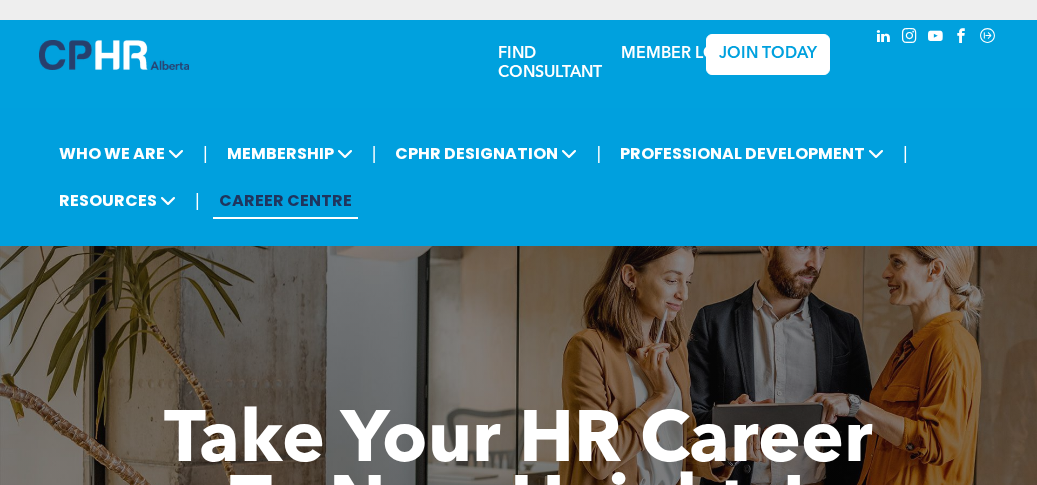 scroll, scrollTop: 0, scrollLeft: 0, axis: both 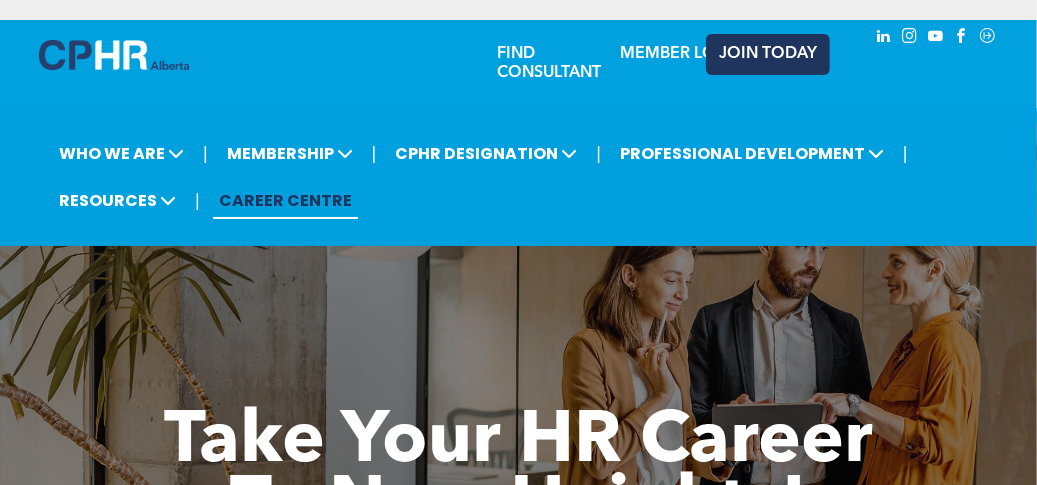 click on "JOIN TODAY" at bounding box center [768, 54] 